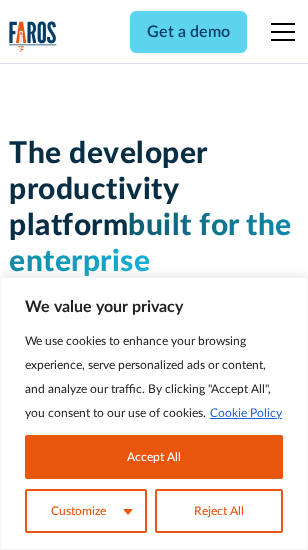 scroll, scrollTop: 0, scrollLeft: 0, axis: both 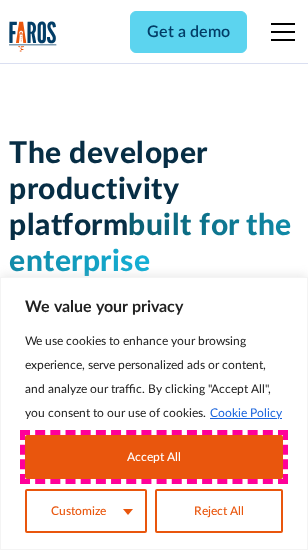 click on "Accept All" at bounding box center (154, 457) 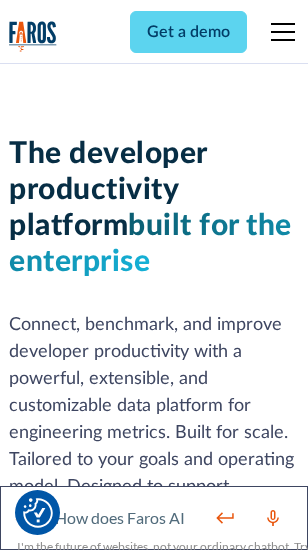 scroll, scrollTop: 301, scrollLeft: 0, axis: vertical 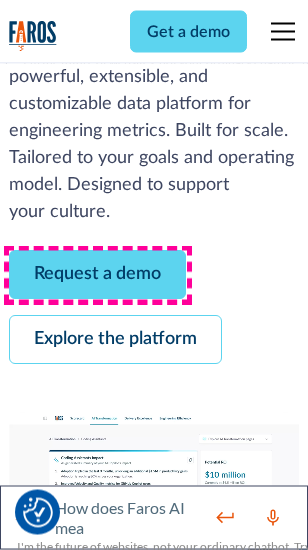click on "Request a demo" at bounding box center [97, 275] 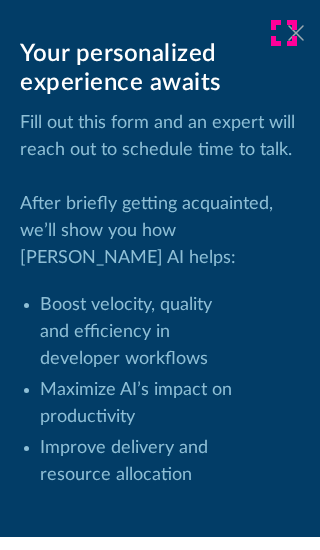 click 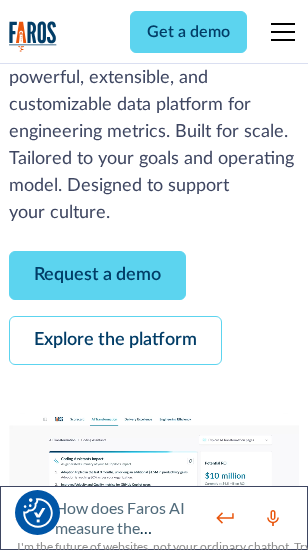 scroll, scrollTop: 366, scrollLeft: 0, axis: vertical 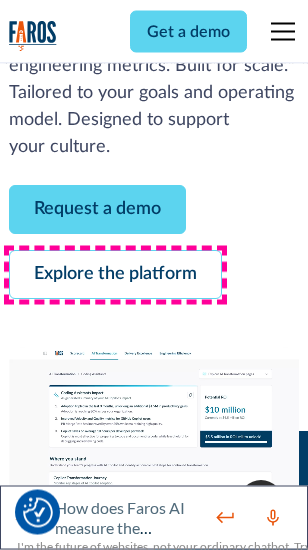 click on "Explore the platform" at bounding box center (115, 275) 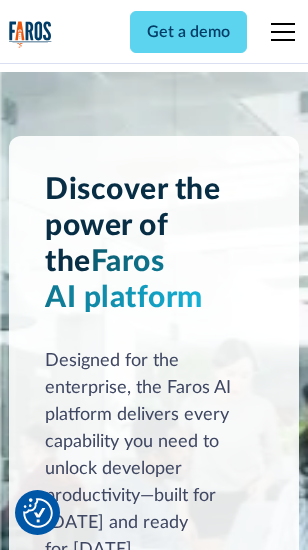 scroll, scrollTop: 15242, scrollLeft: 0, axis: vertical 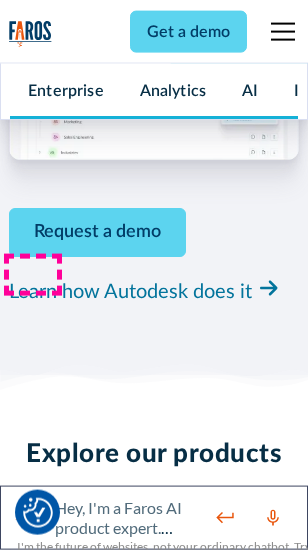 click on "Pricing" at bounding box center (33, 2512) 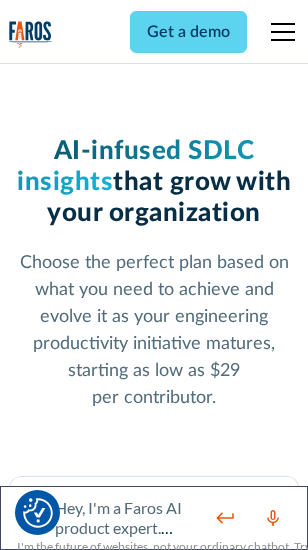 scroll, scrollTop: 3178, scrollLeft: 0, axis: vertical 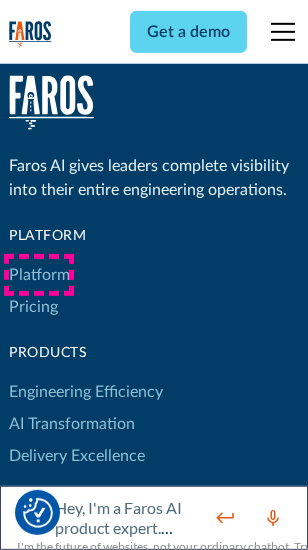 click on "Platform" at bounding box center [39, 275] 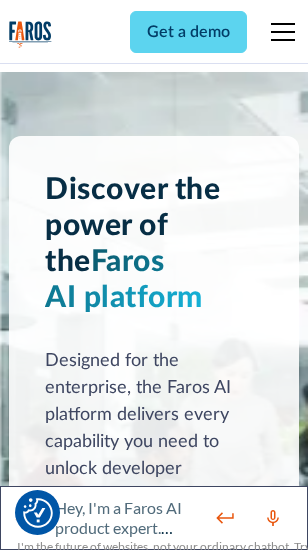 scroll, scrollTop: 15884, scrollLeft: 0, axis: vertical 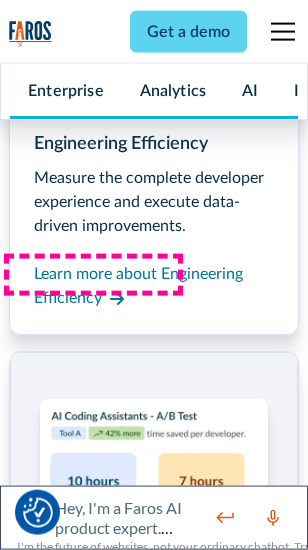 click on "Coding Assistant Impact" at bounding box center [94, 2481] 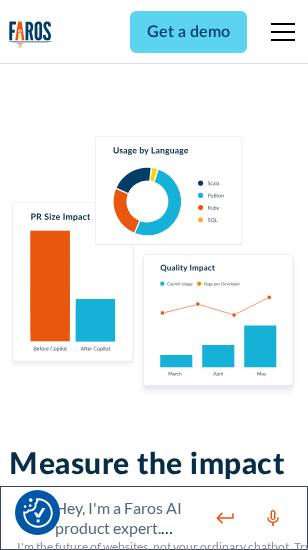 scroll, scrollTop: 12710, scrollLeft: 0, axis: vertical 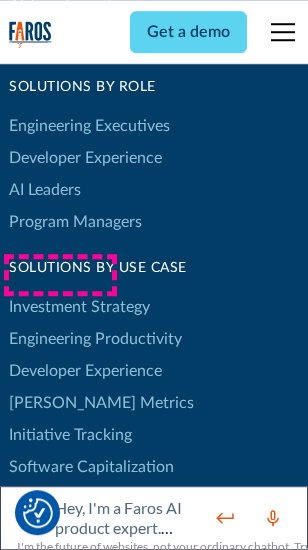 click on "[PERSON_NAME] Metrics" at bounding box center [101, 403] 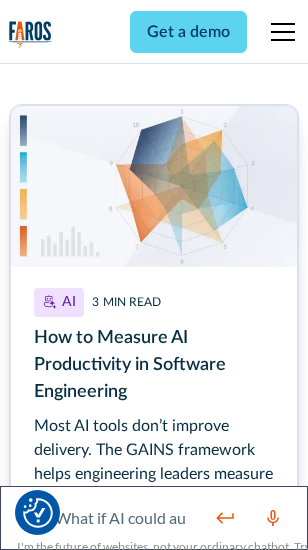 scroll, scrollTop: 8933, scrollLeft: 0, axis: vertical 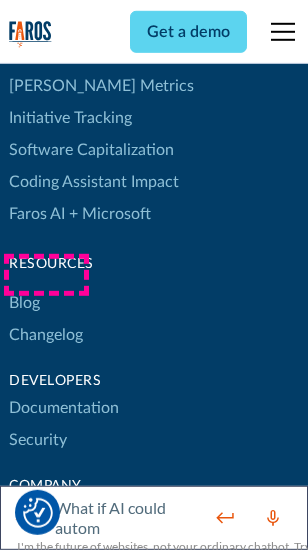 click on "Changelog" at bounding box center [46, 335] 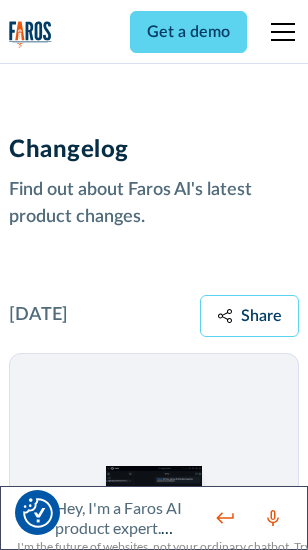scroll, scrollTop: 24124, scrollLeft: 0, axis: vertical 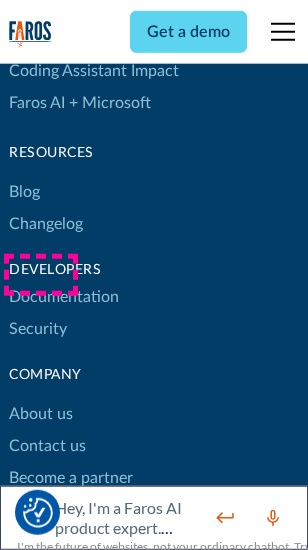 click on "About us" at bounding box center (41, 414) 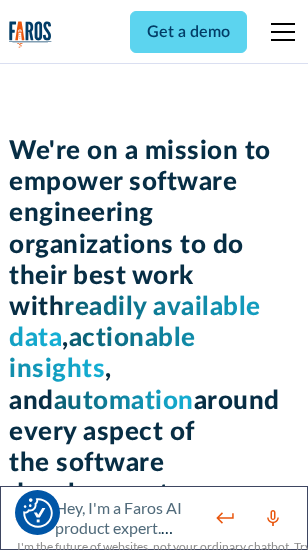 scroll, scrollTop: 6924, scrollLeft: 0, axis: vertical 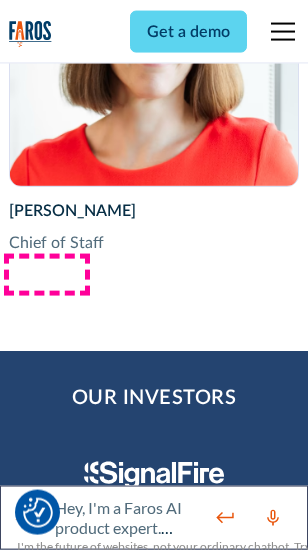 click on "Contact us" at bounding box center (47, 2782) 